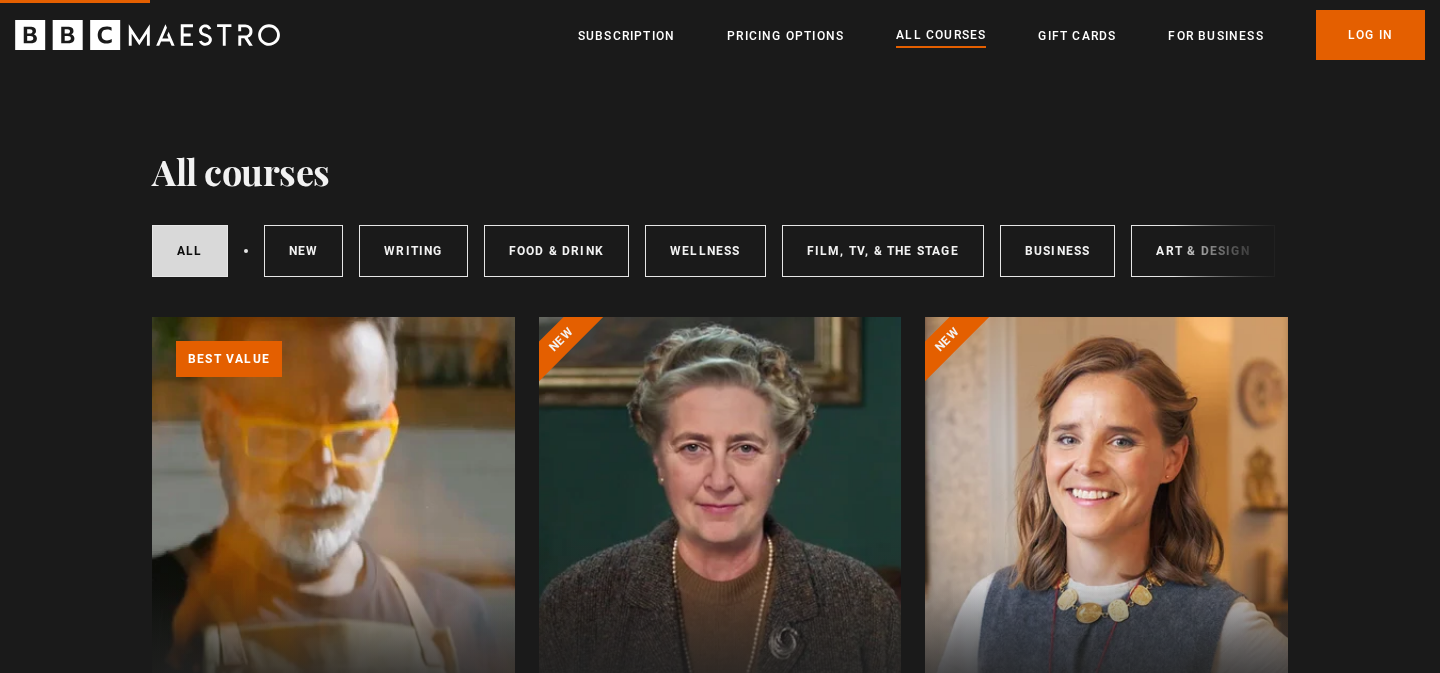 scroll, scrollTop: 0, scrollLeft: 0, axis: both 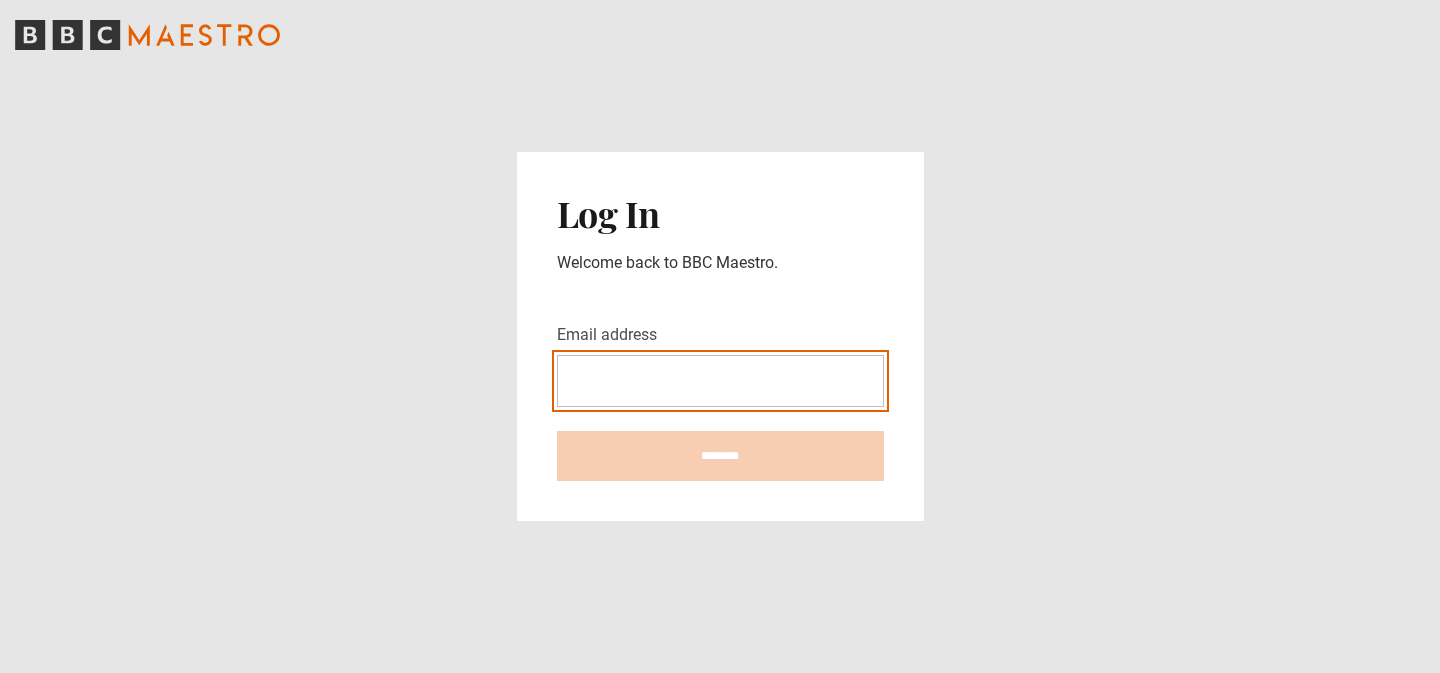 click on "Email address" at bounding box center (720, 381) 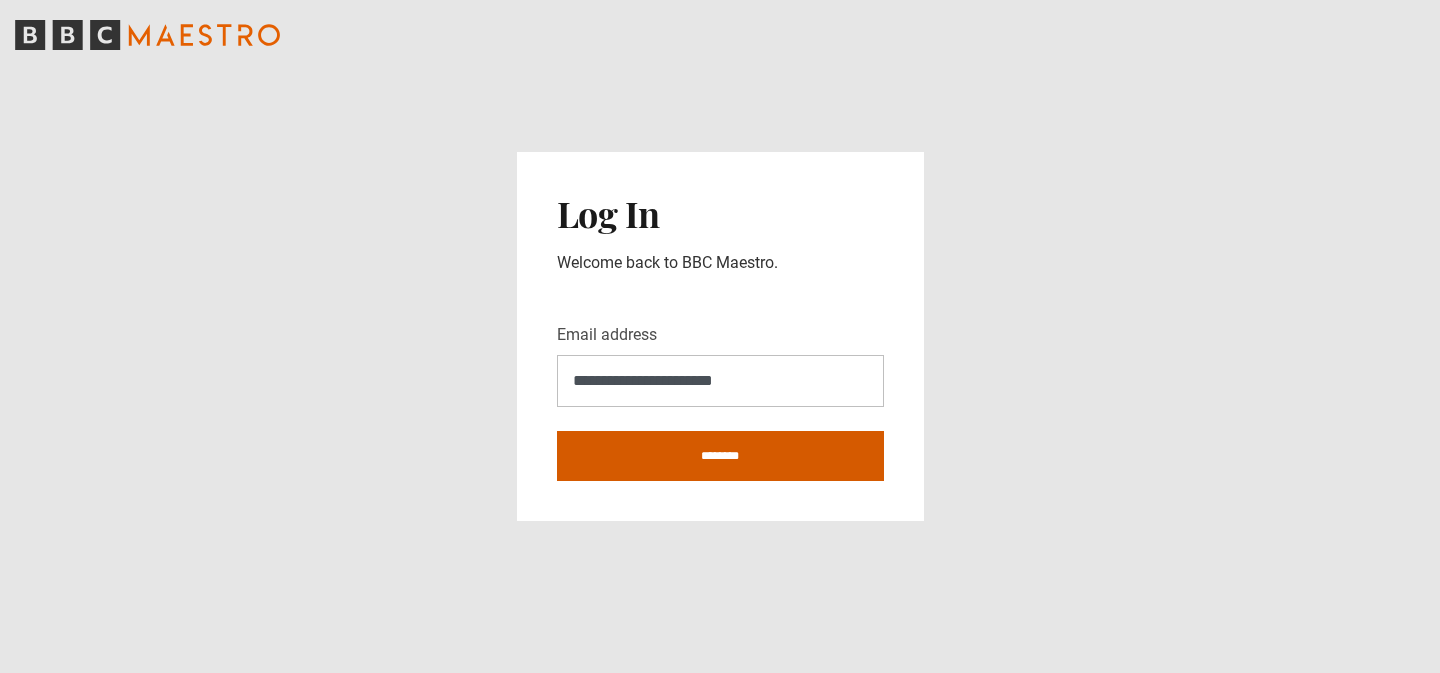 click on "********" at bounding box center (720, 456) 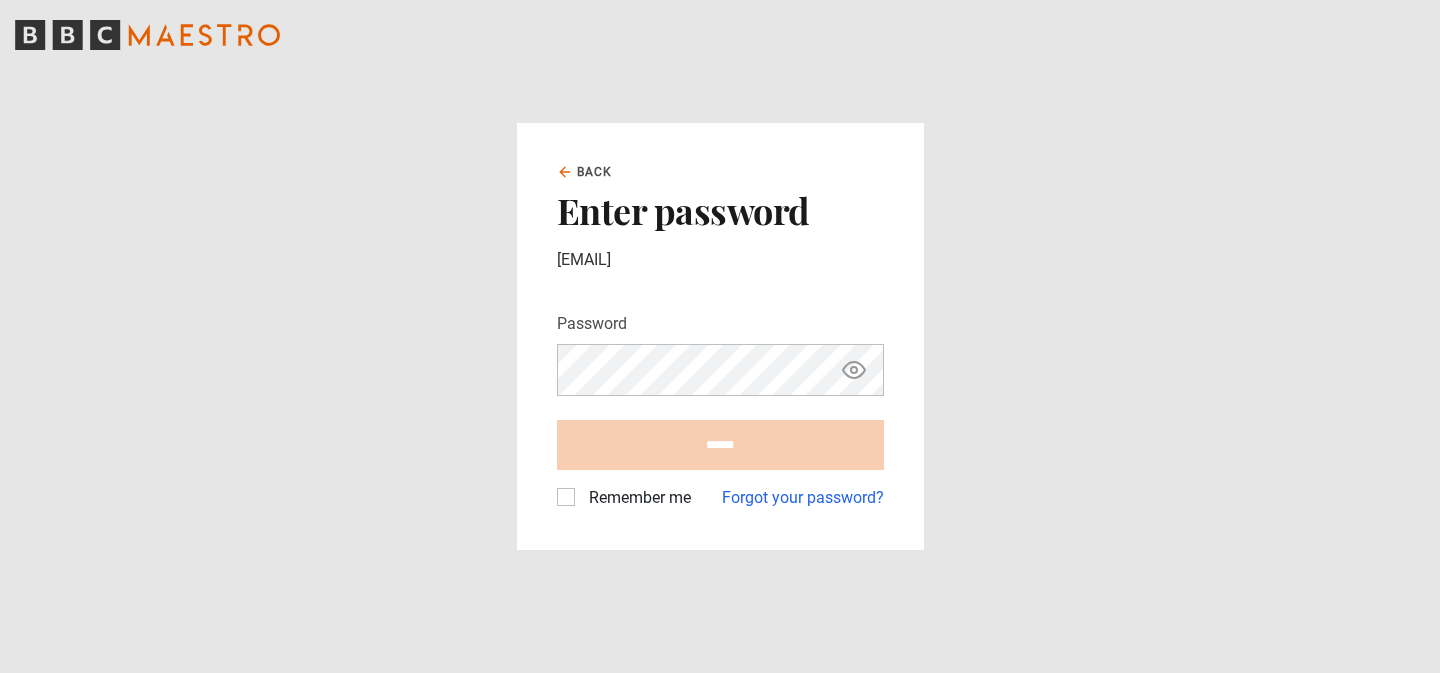 scroll, scrollTop: 0, scrollLeft: 0, axis: both 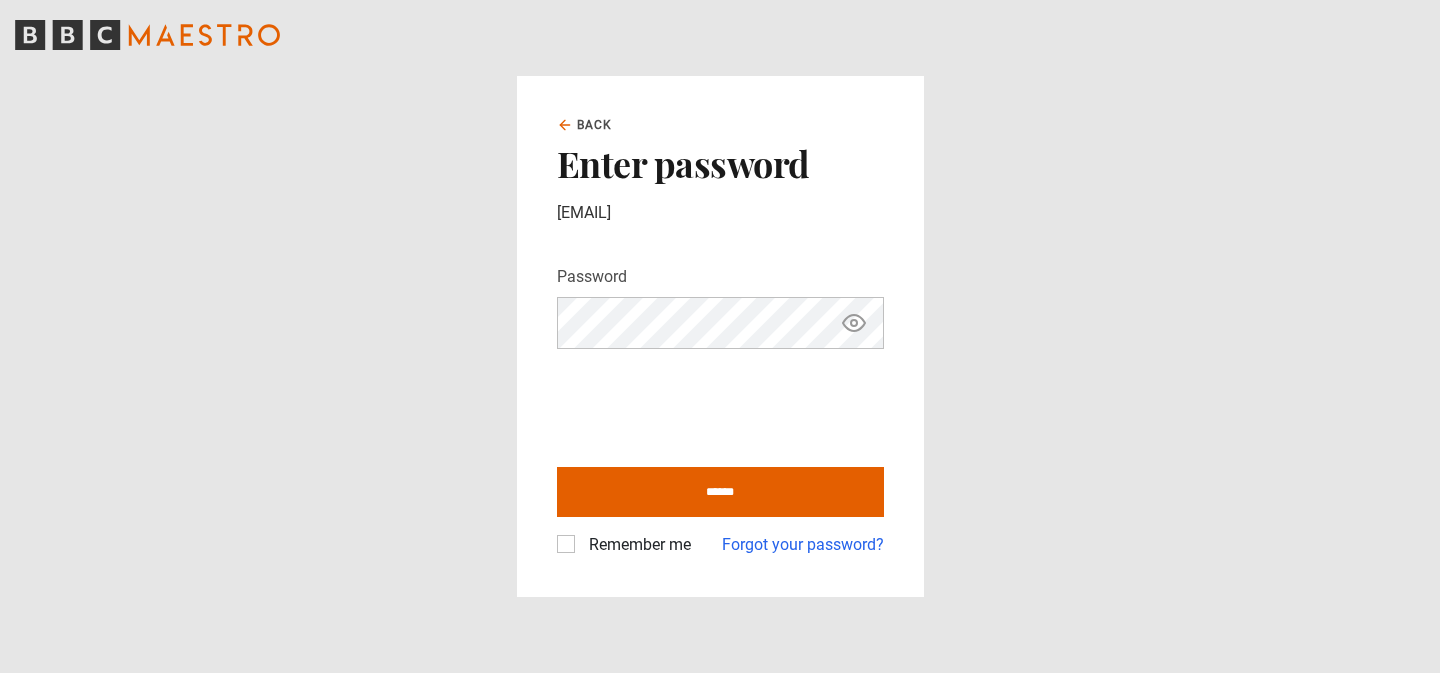 click 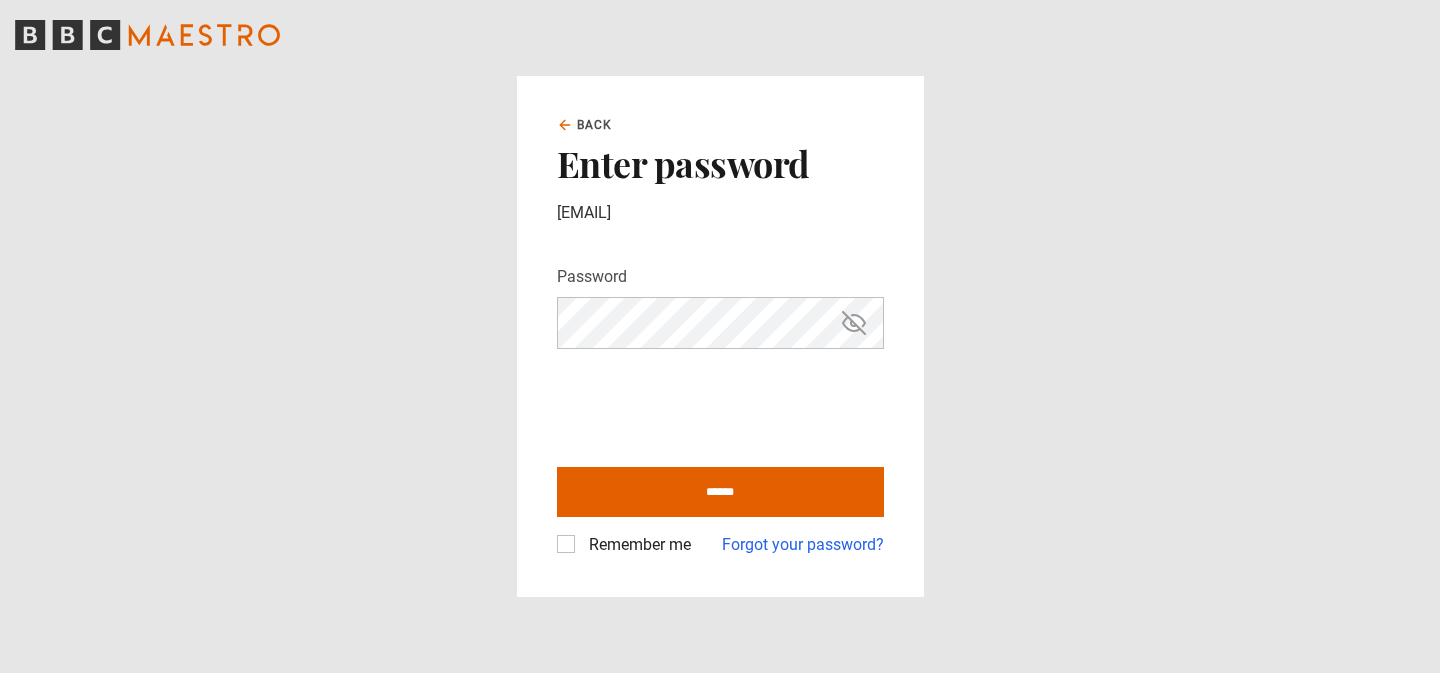 click on "Remember me" at bounding box center (636, 545) 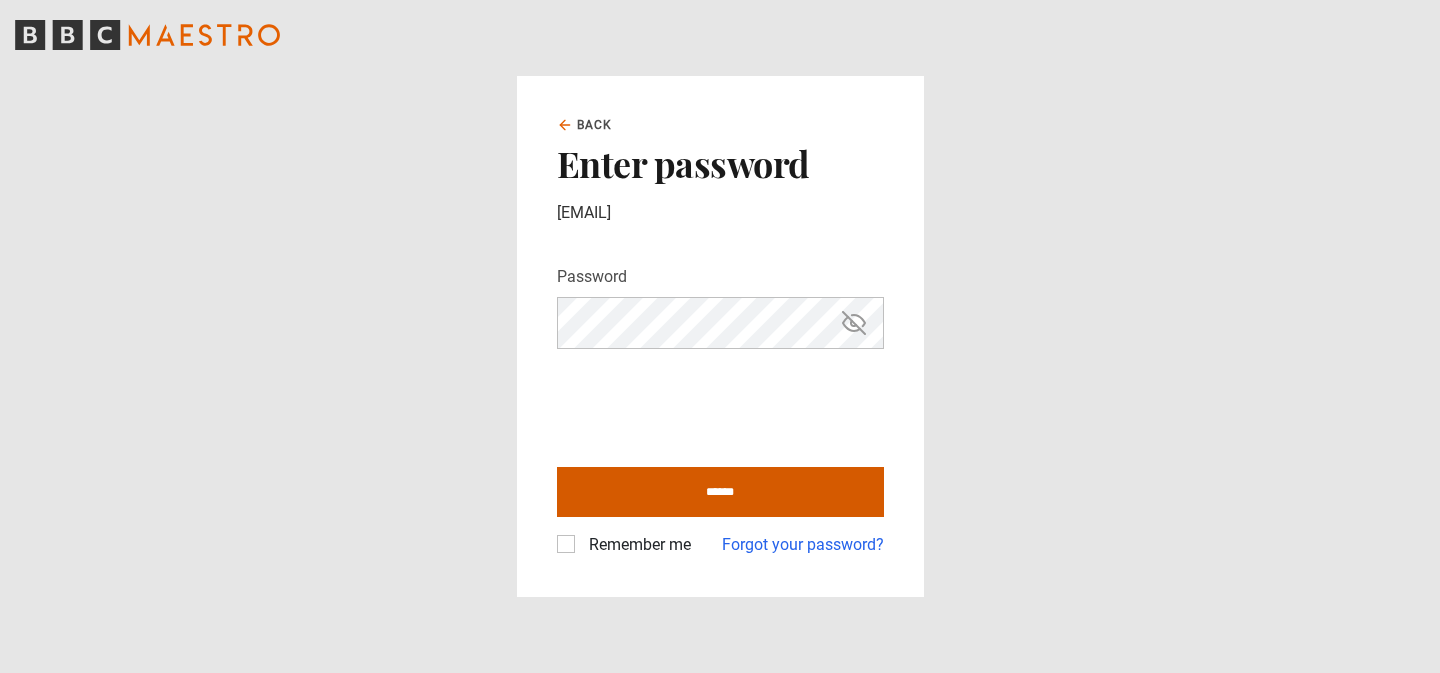 click on "******" at bounding box center [720, 492] 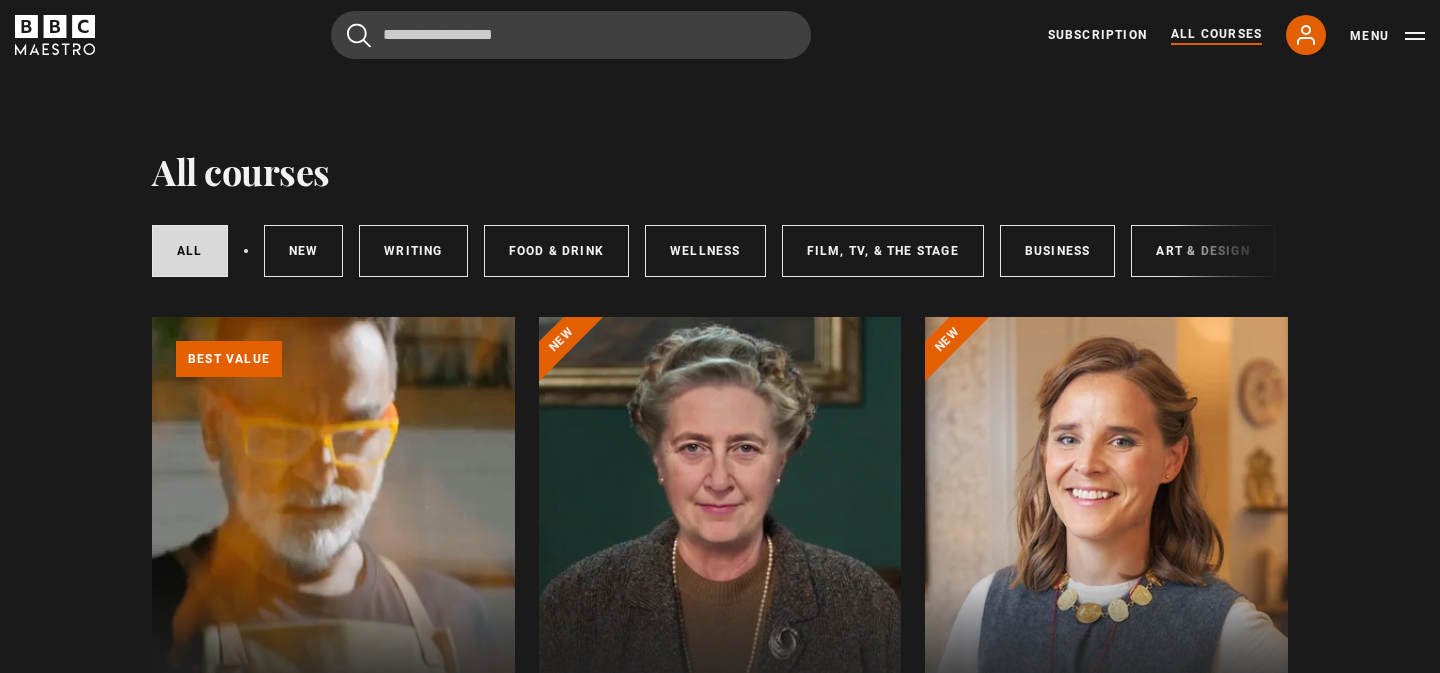 scroll, scrollTop: 0, scrollLeft: 0, axis: both 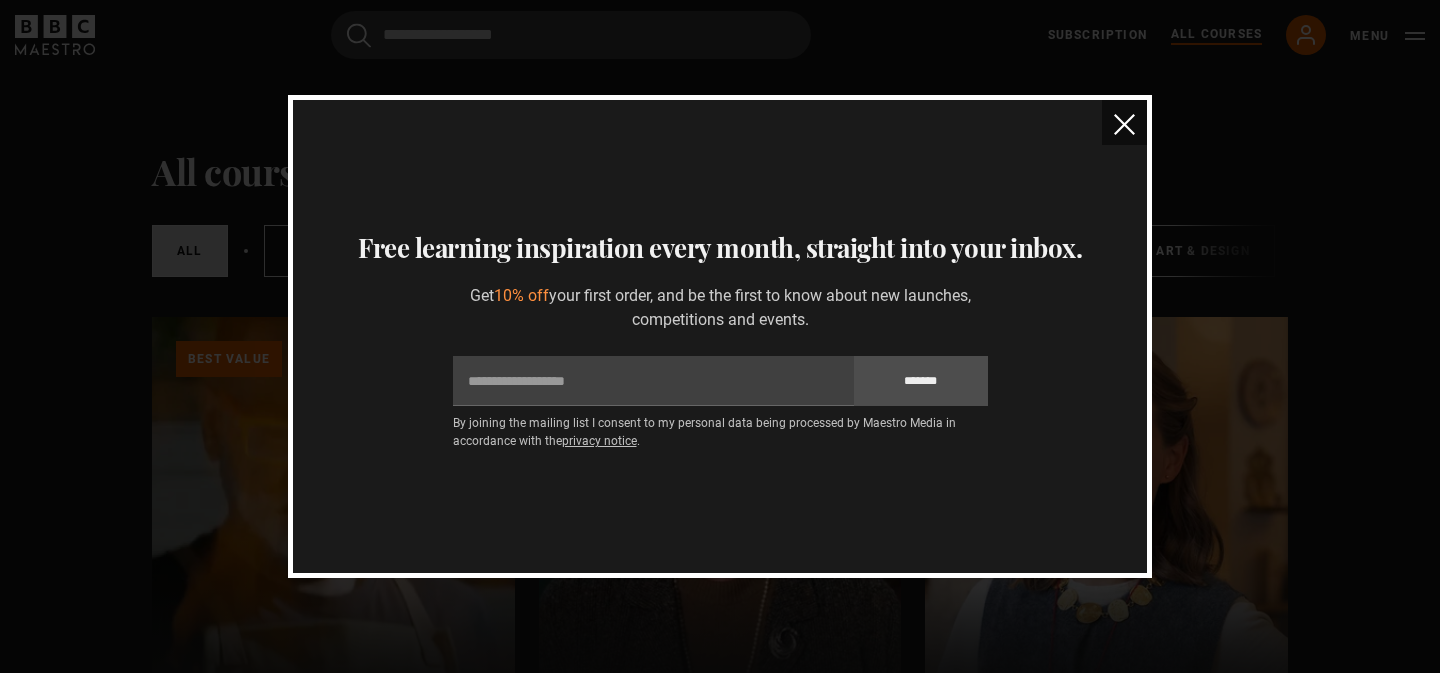 click at bounding box center (1124, 124) 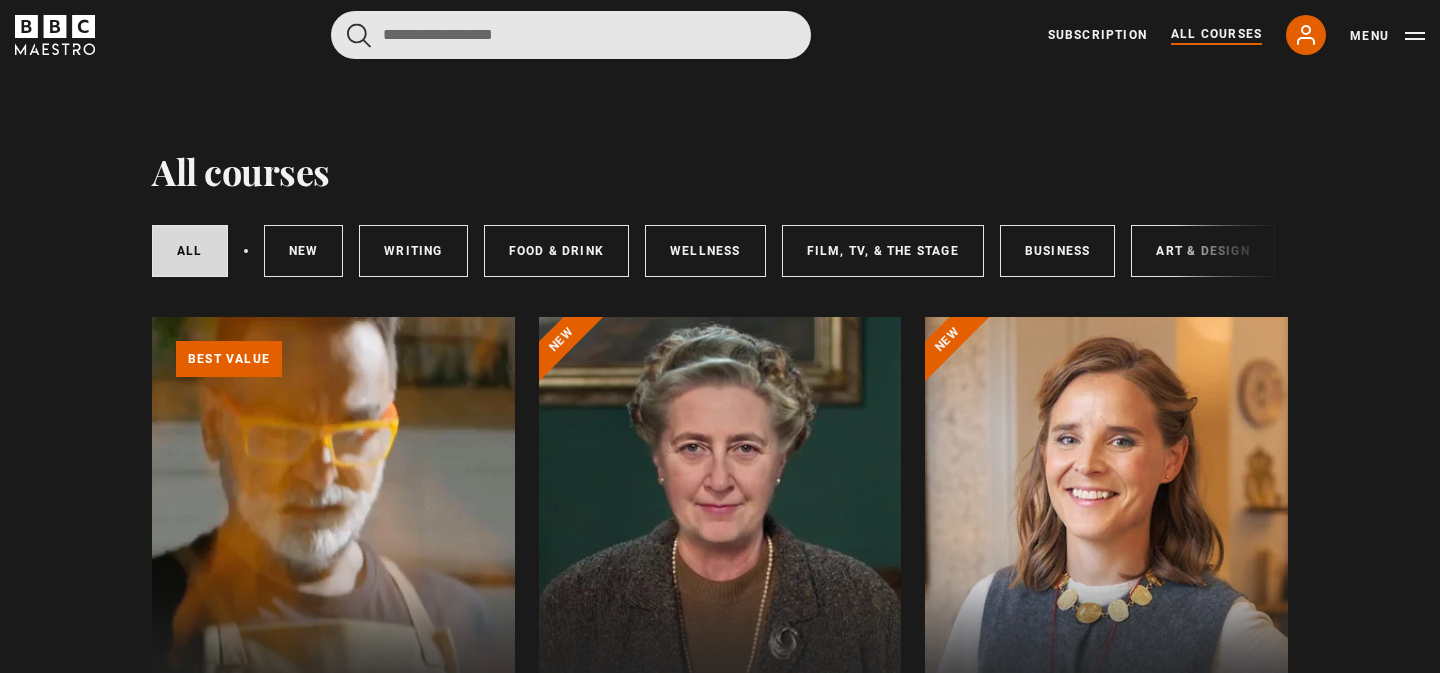 click at bounding box center (571, 35) 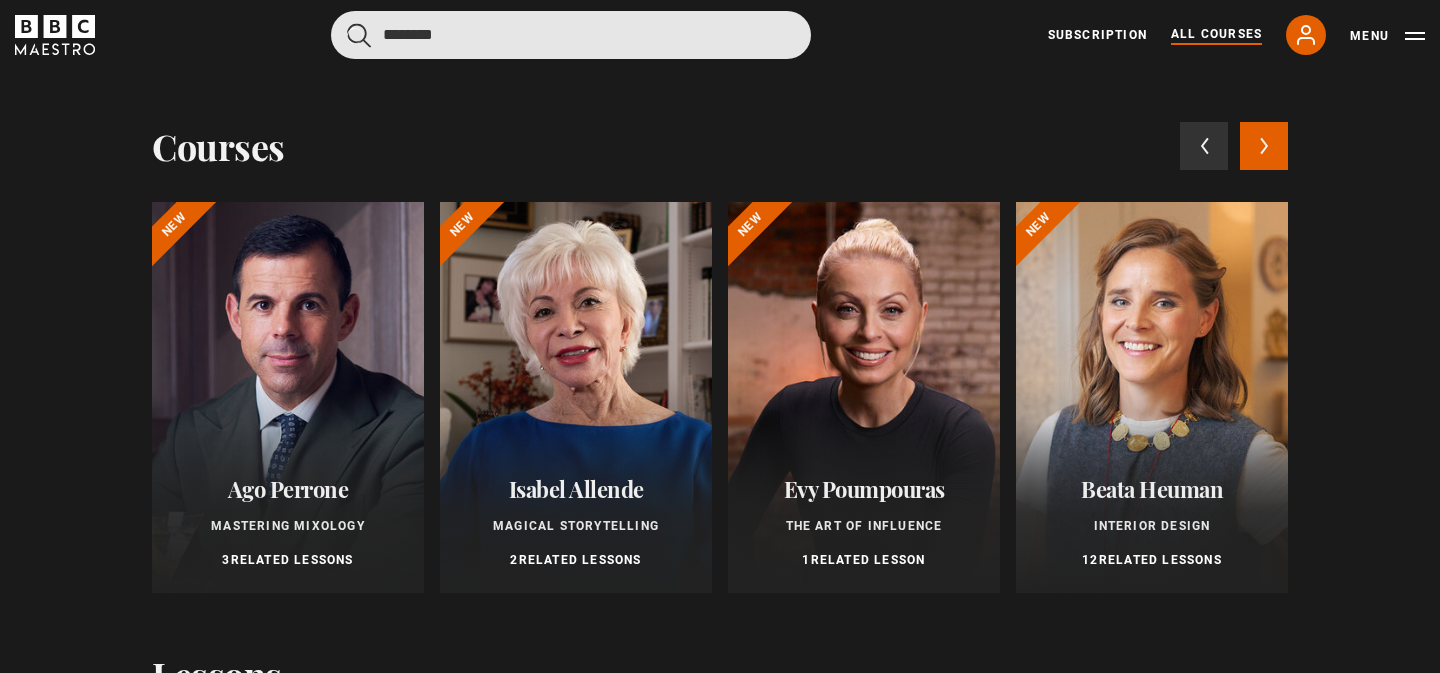 click on "********" at bounding box center (571, 35) 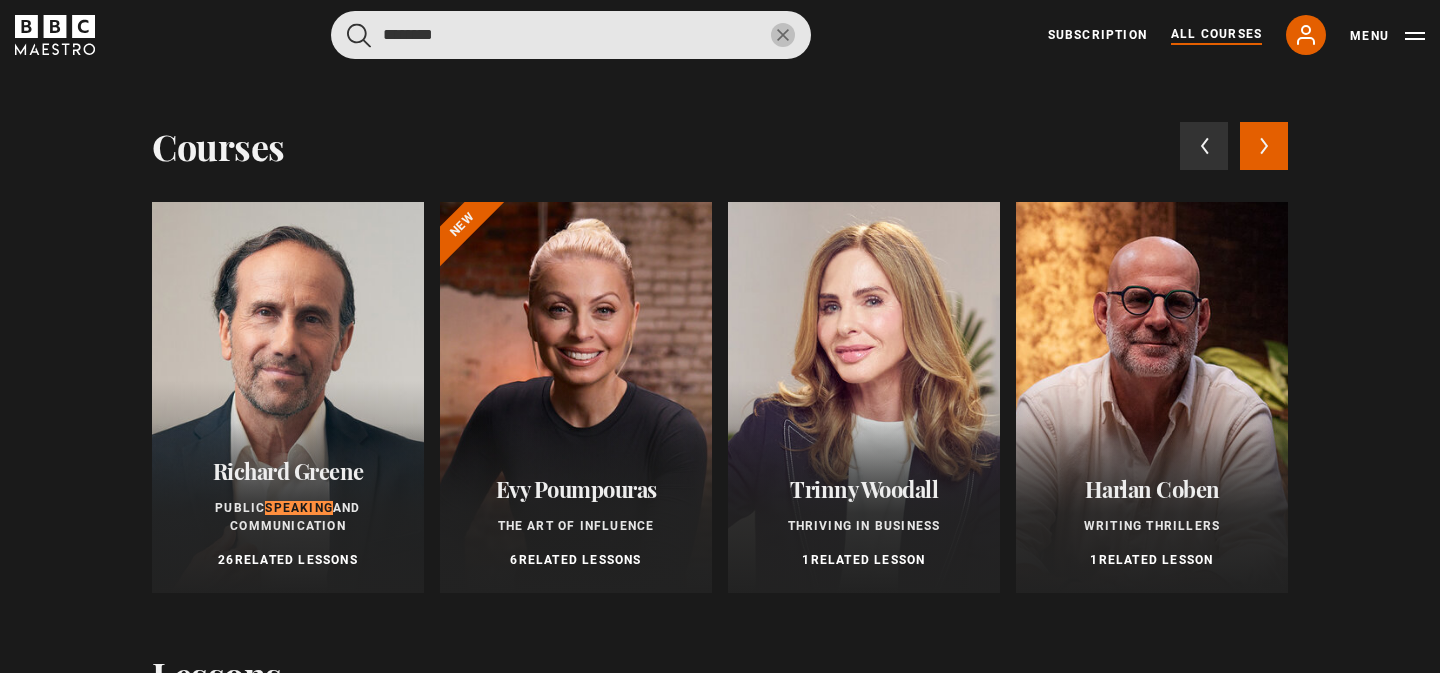 type on "********" 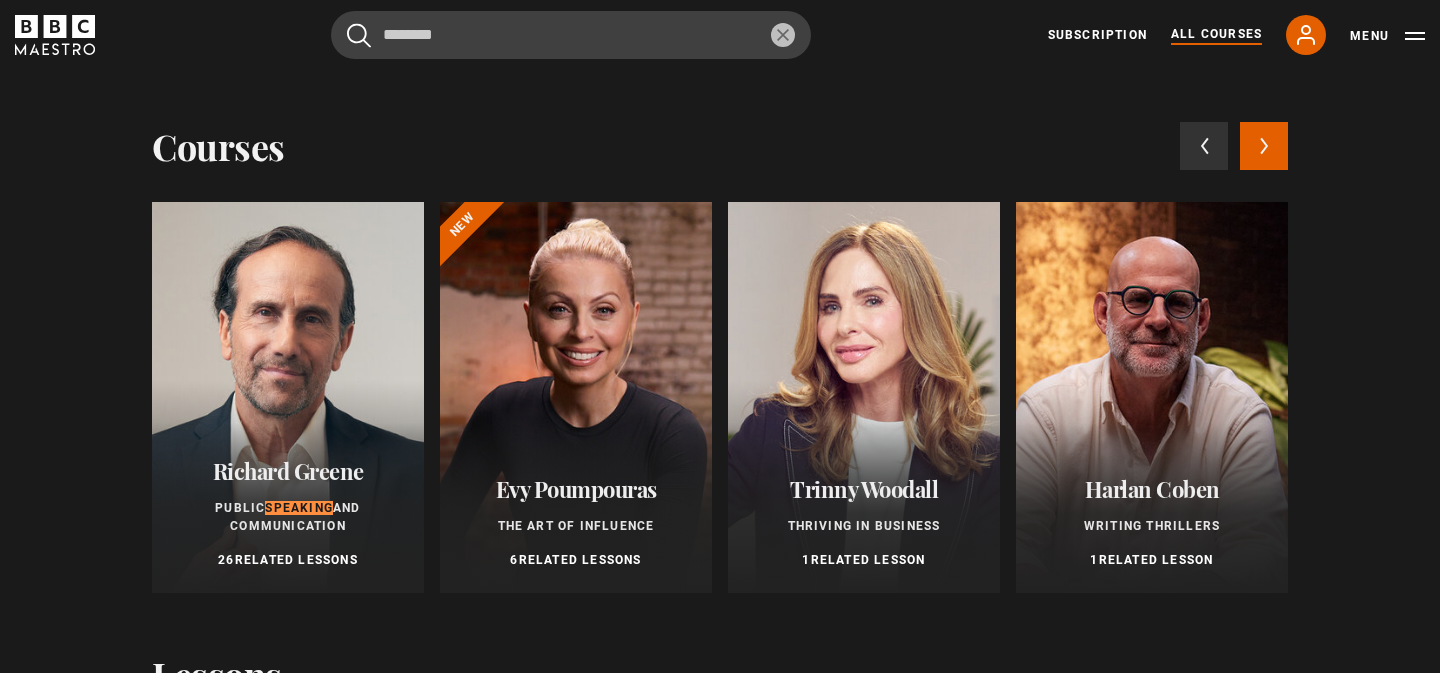 click at bounding box center [288, 397] 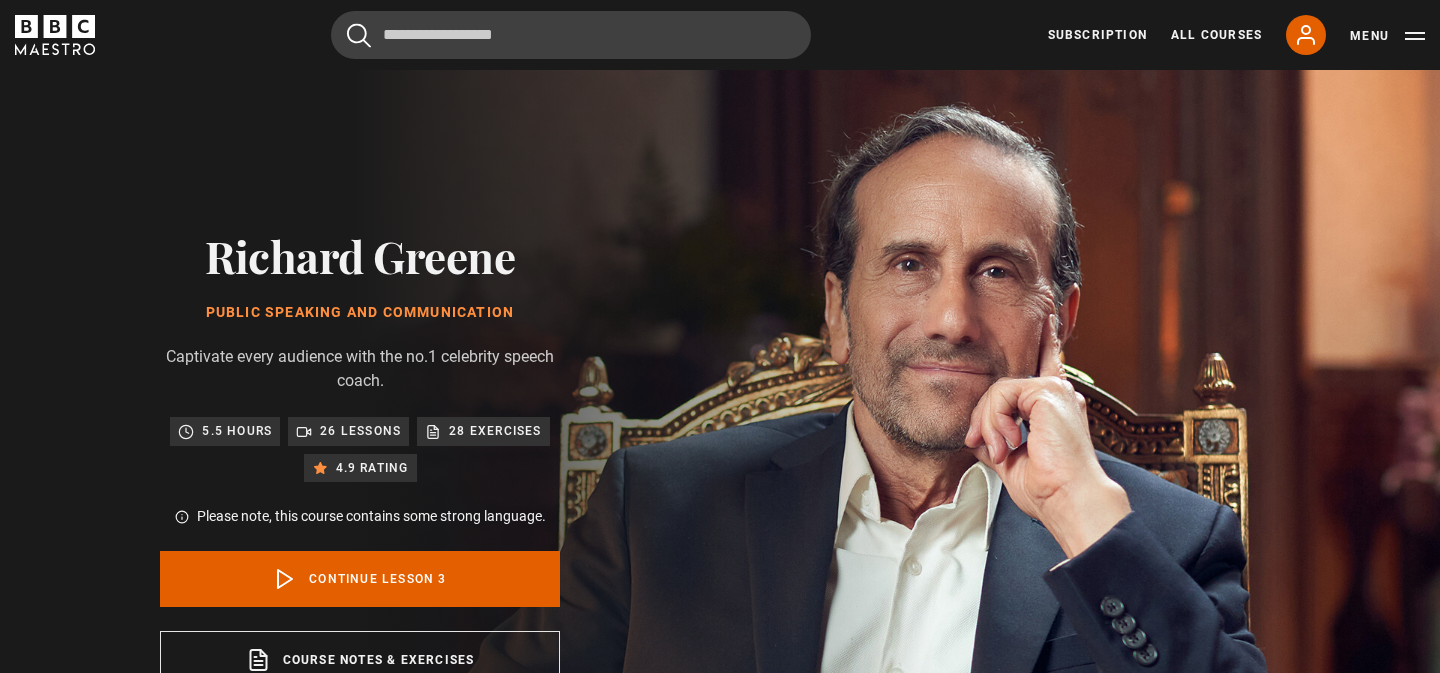 scroll, scrollTop: 849, scrollLeft: 0, axis: vertical 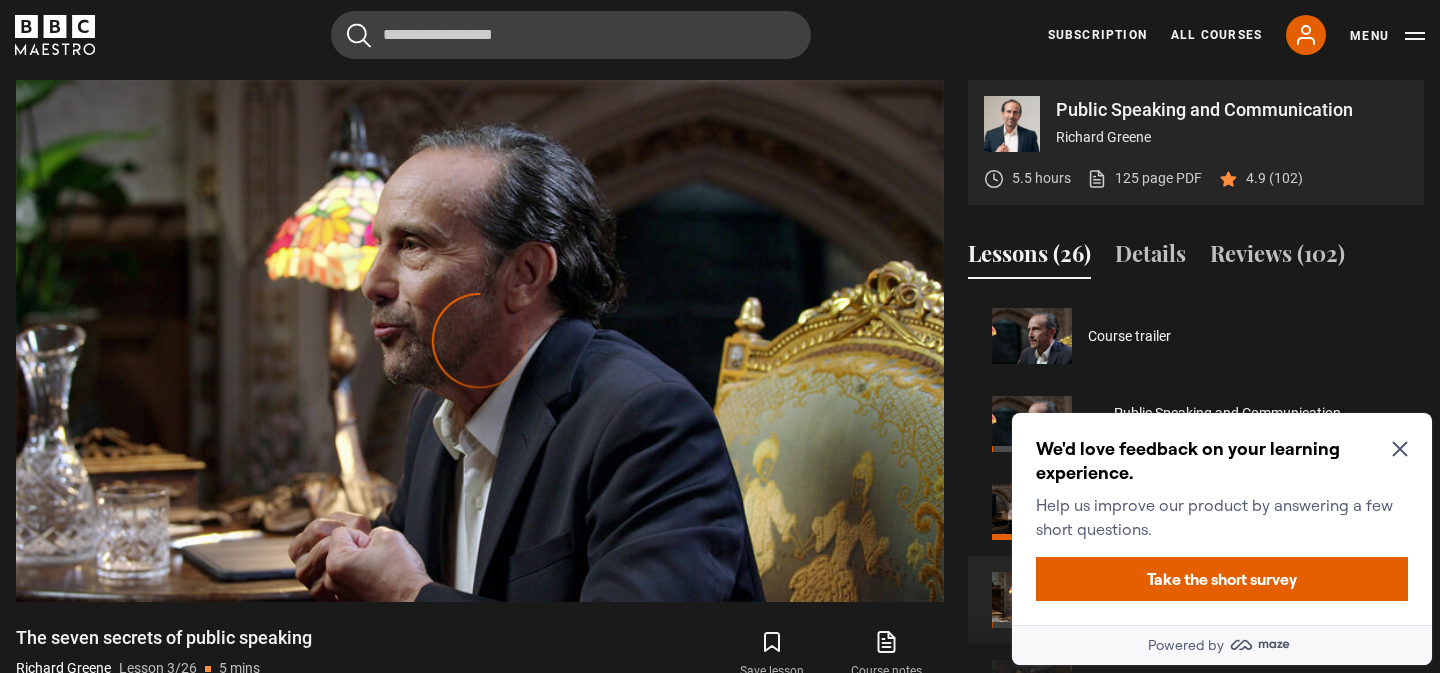 click 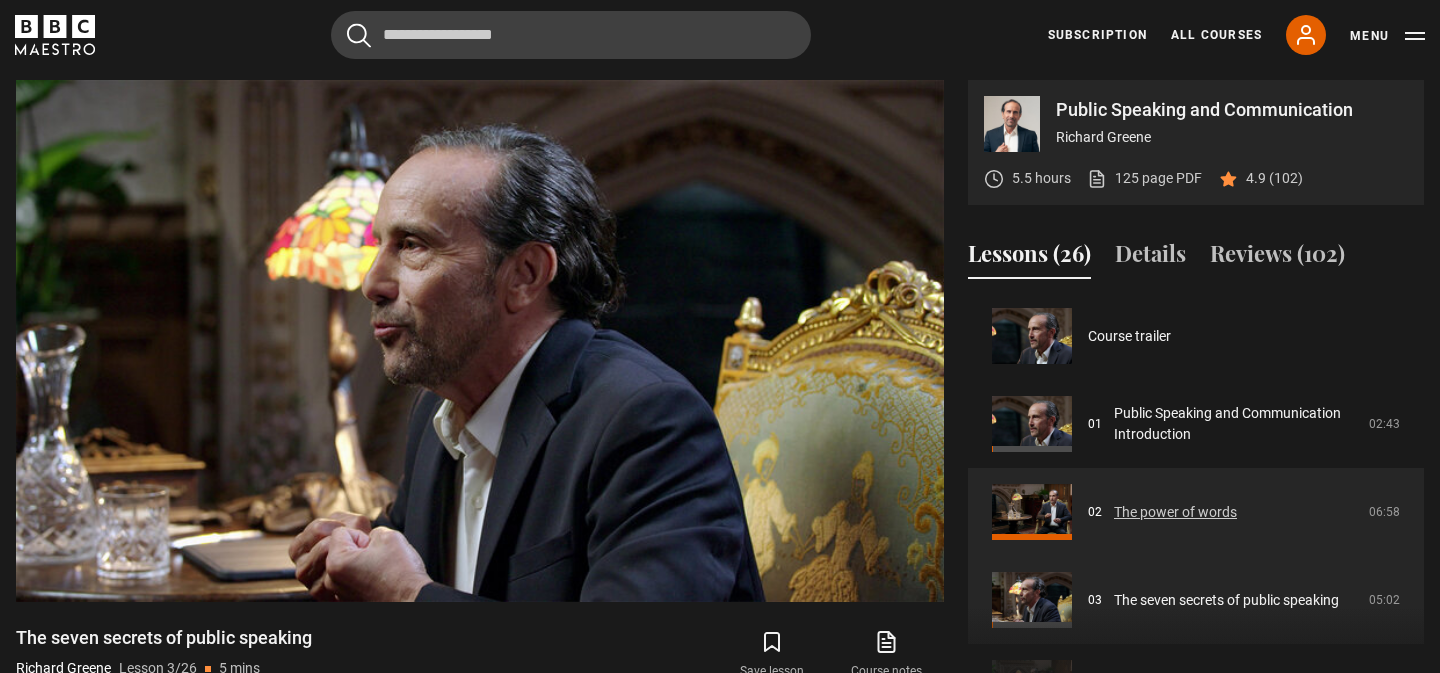 click on "The power of words" at bounding box center [1175, 512] 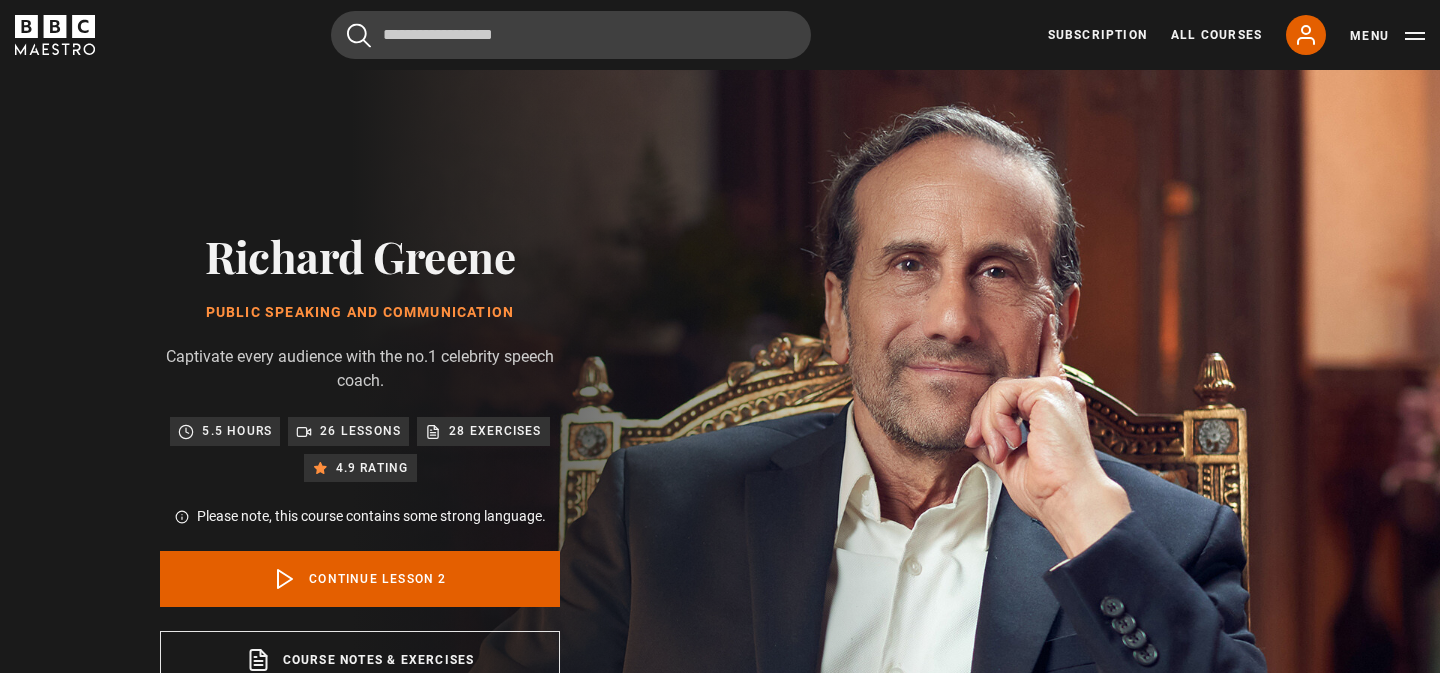 scroll, scrollTop: 849, scrollLeft: 0, axis: vertical 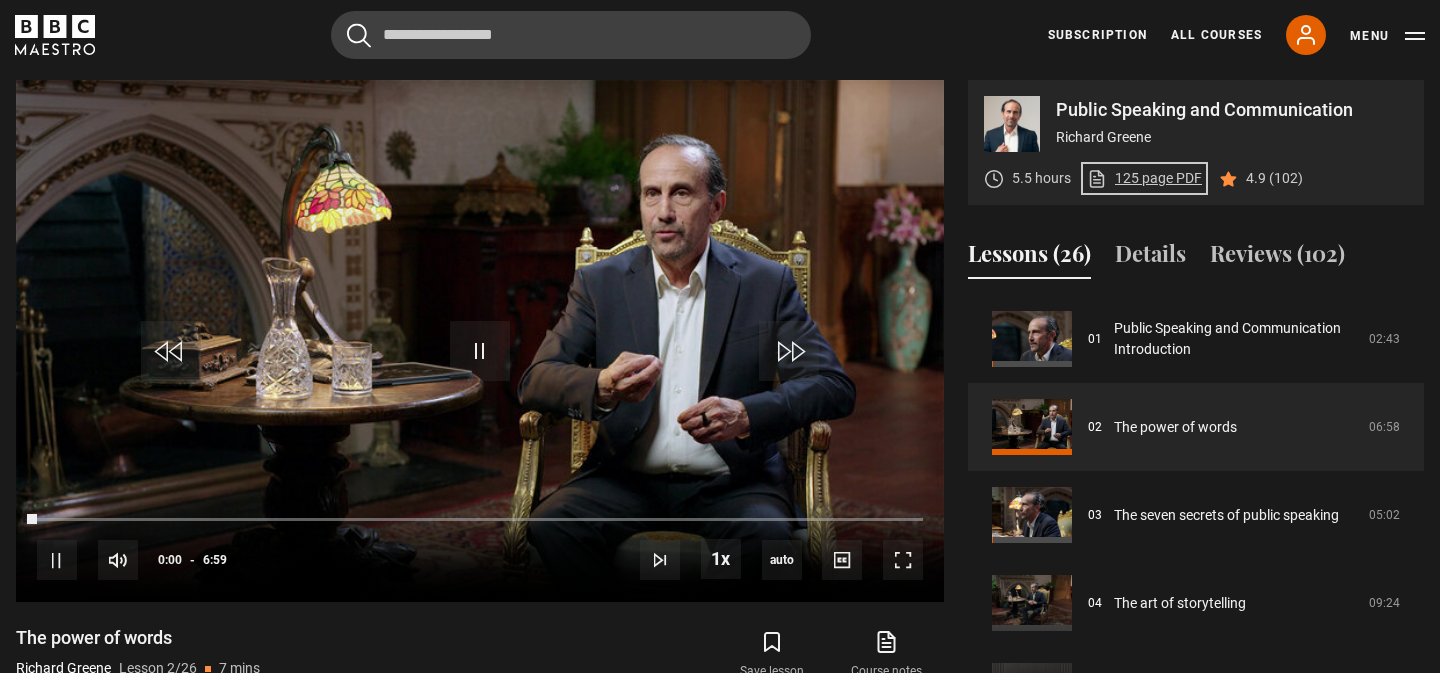 click on "125 page PDF
(opens in new tab)" at bounding box center [1144, 178] 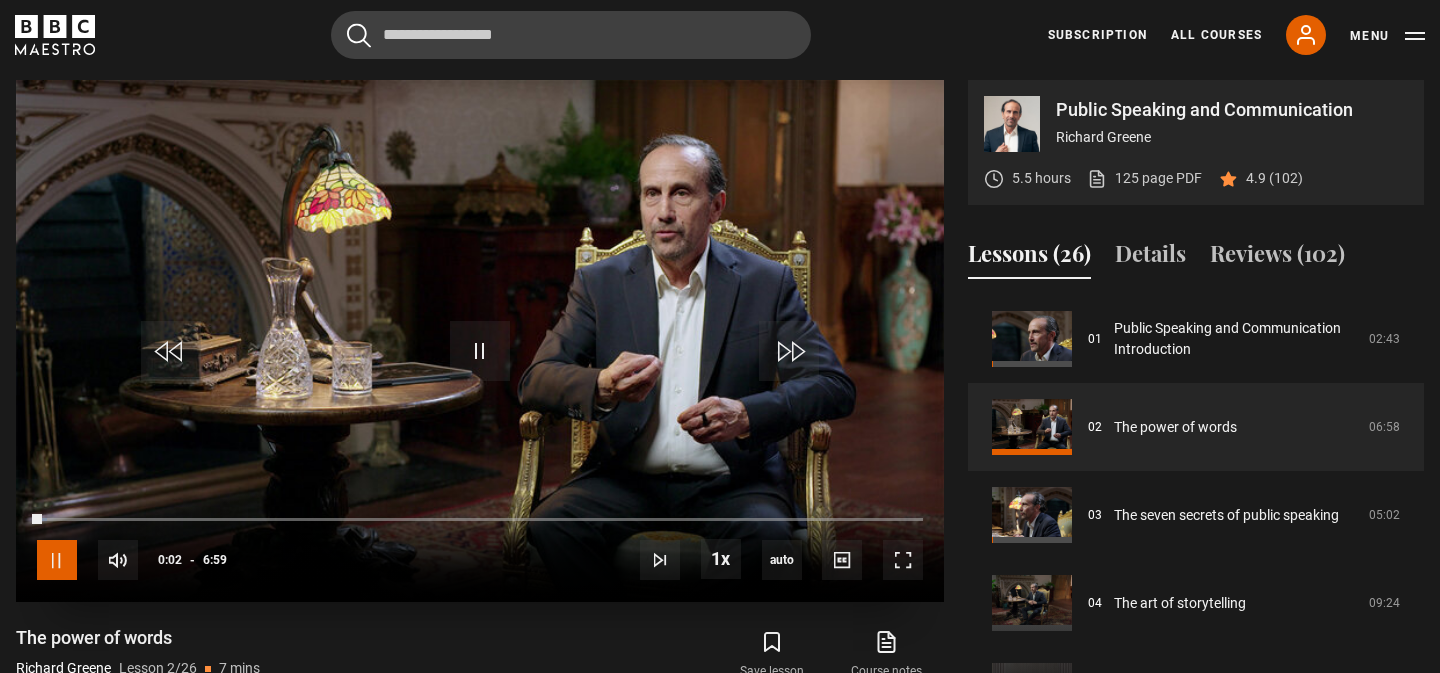 click at bounding box center (57, 560) 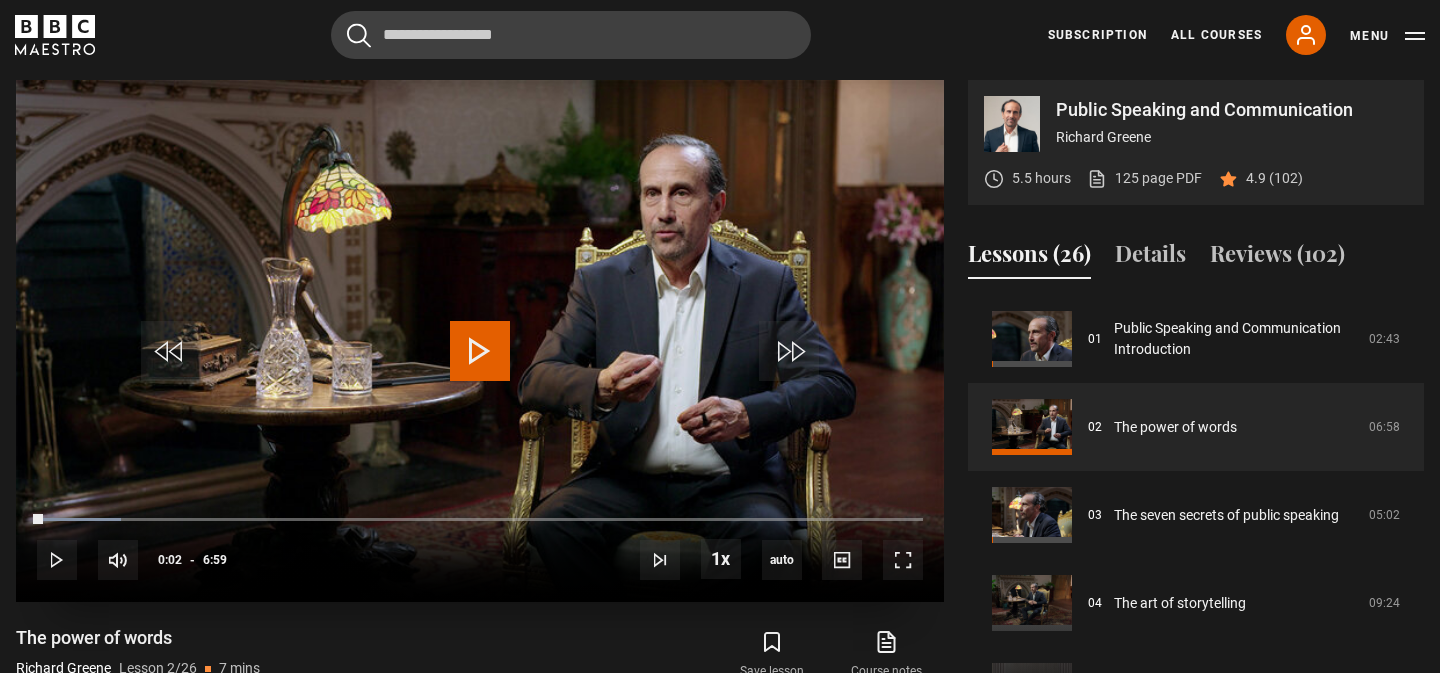 click at bounding box center (480, 351) 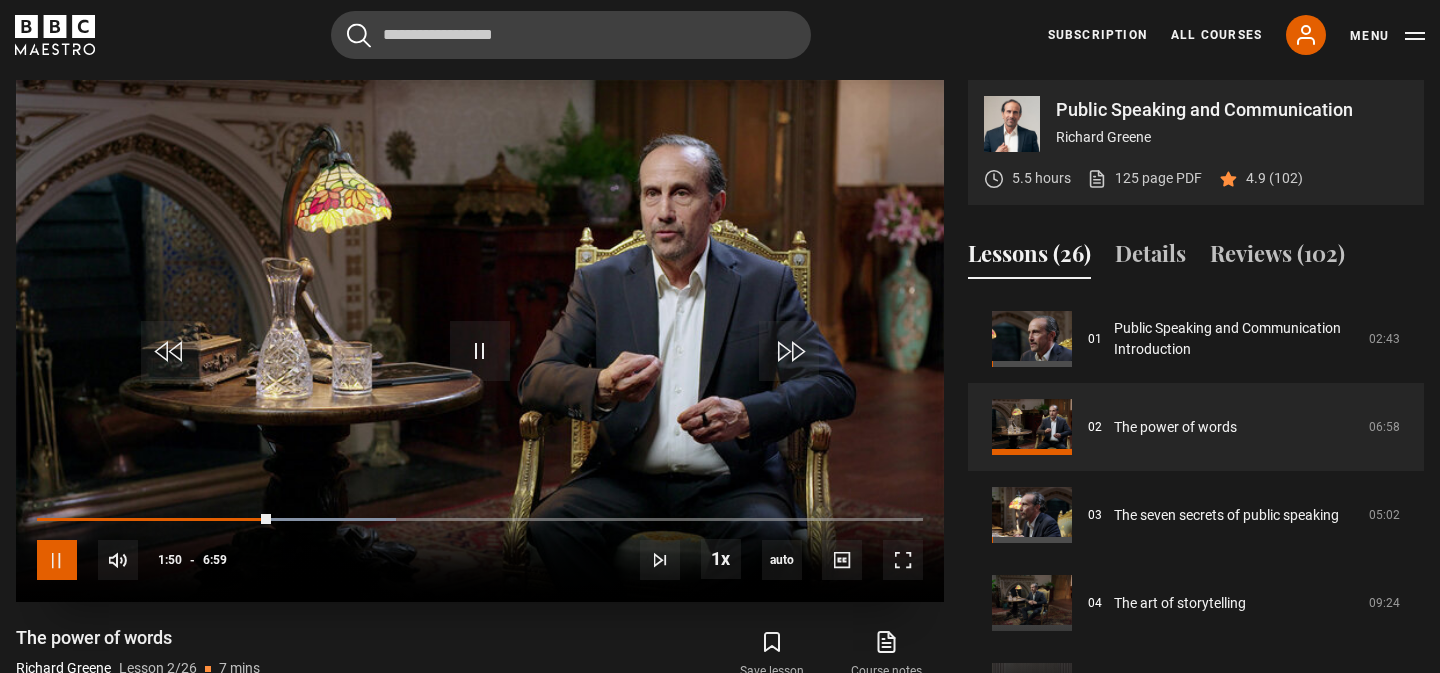 click at bounding box center [57, 560] 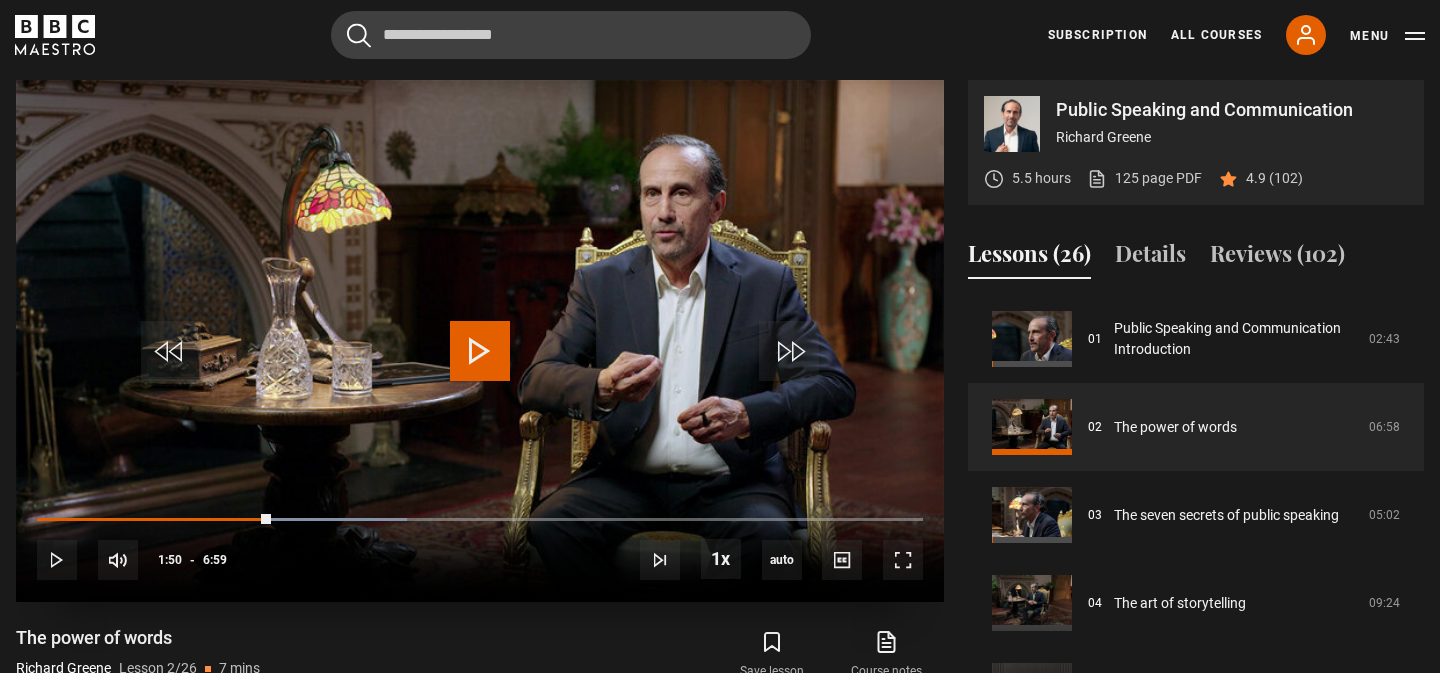 click at bounding box center (480, 351) 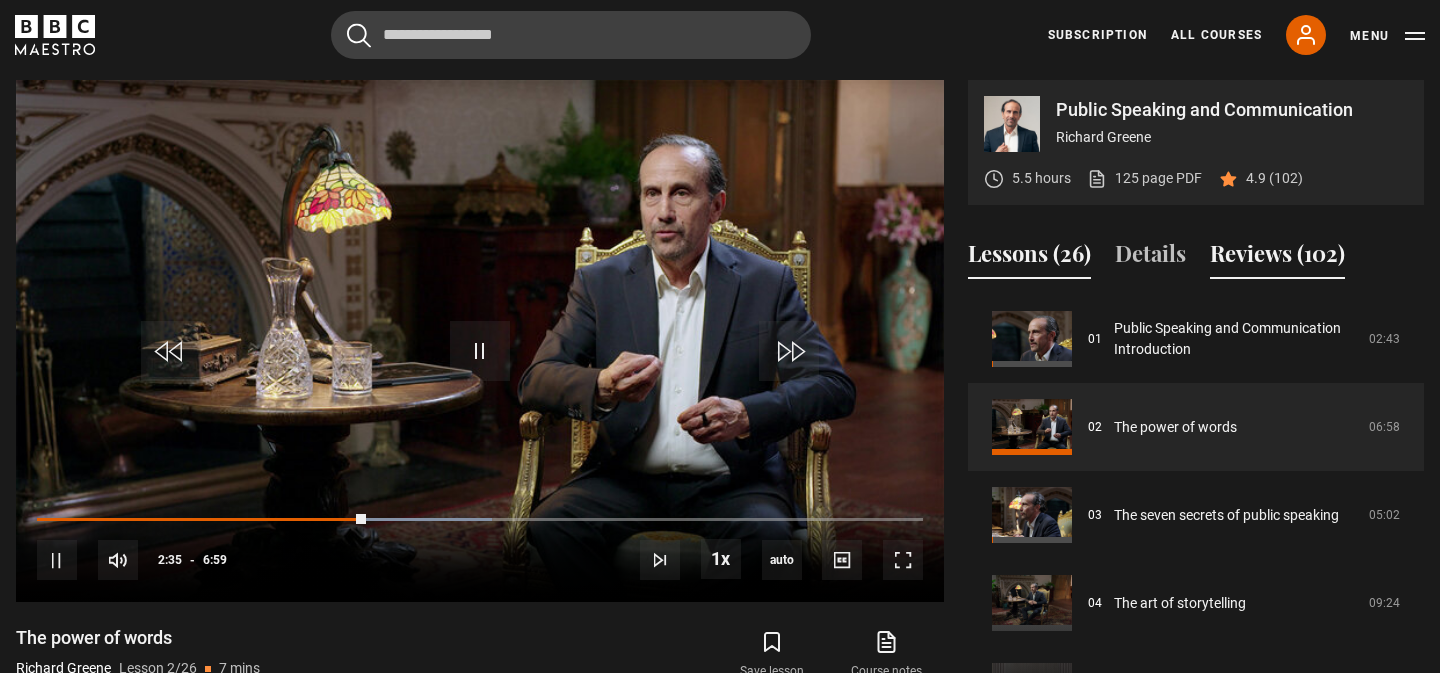 click on "Reviews (102)" at bounding box center [1277, 258] 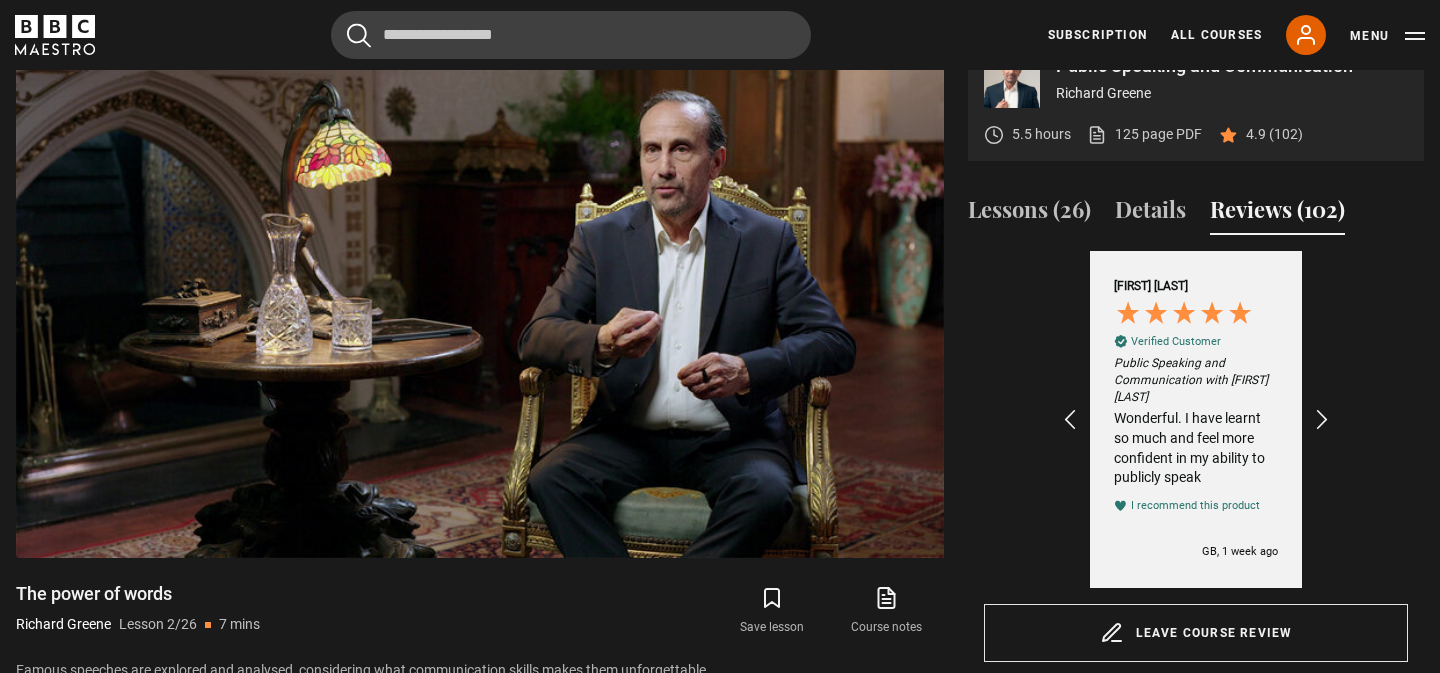 scroll, scrollTop: 891, scrollLeft: 0, axis: vertical 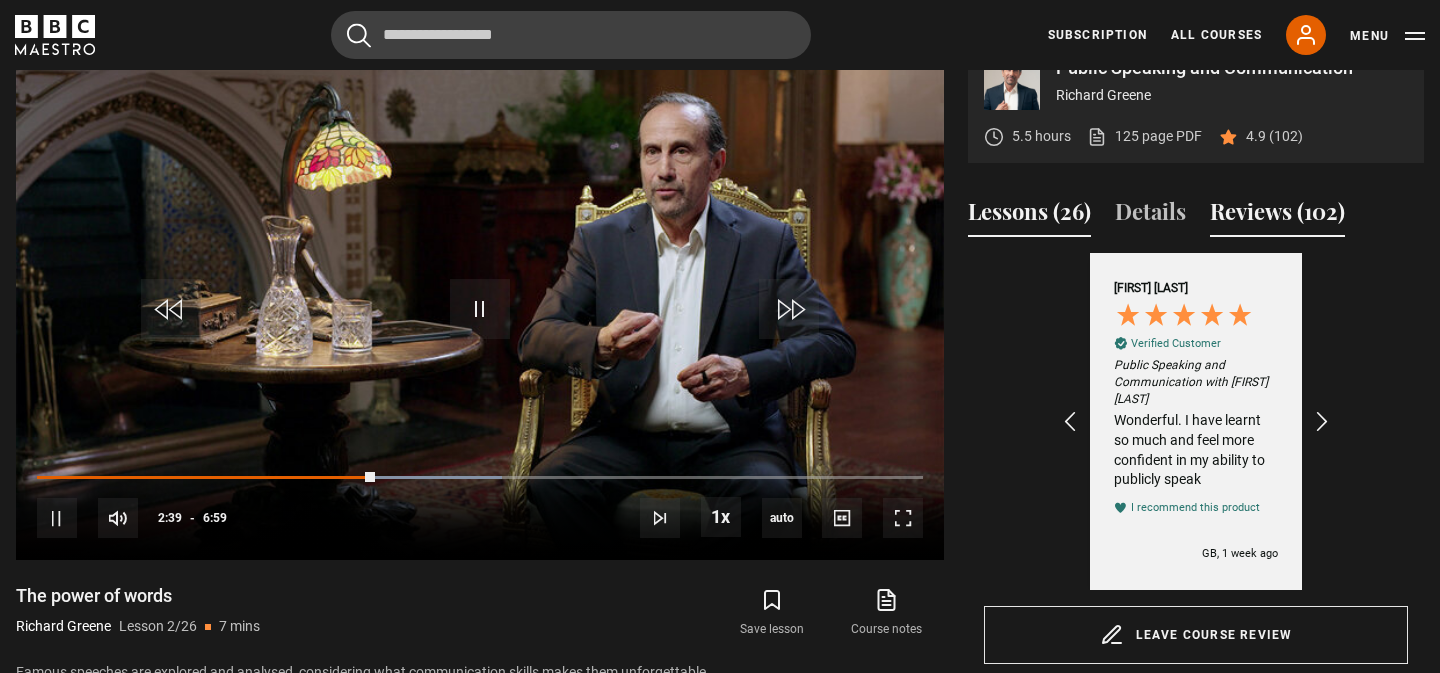 click on "Lessons (26)" at bounding box center [1029, 216] 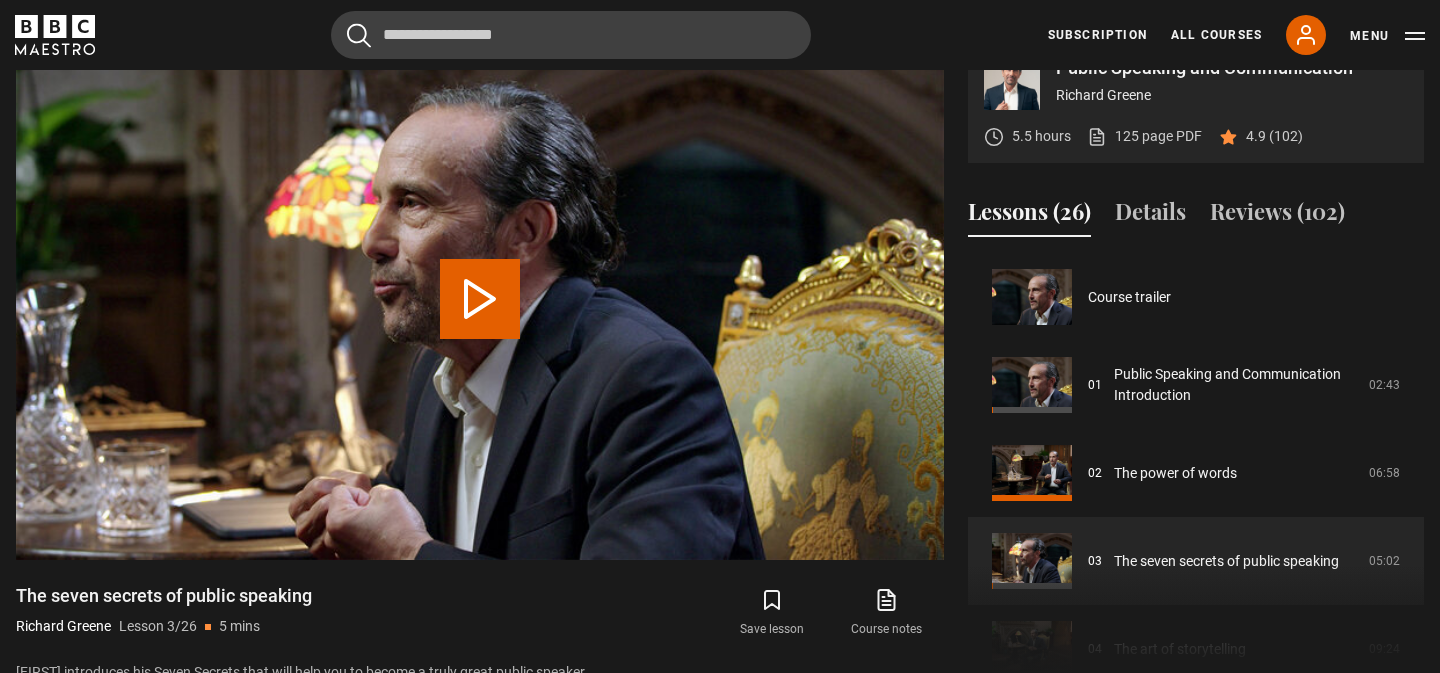scroll, scrollTop: 849, scrollLeft: 0, axis: vertical 